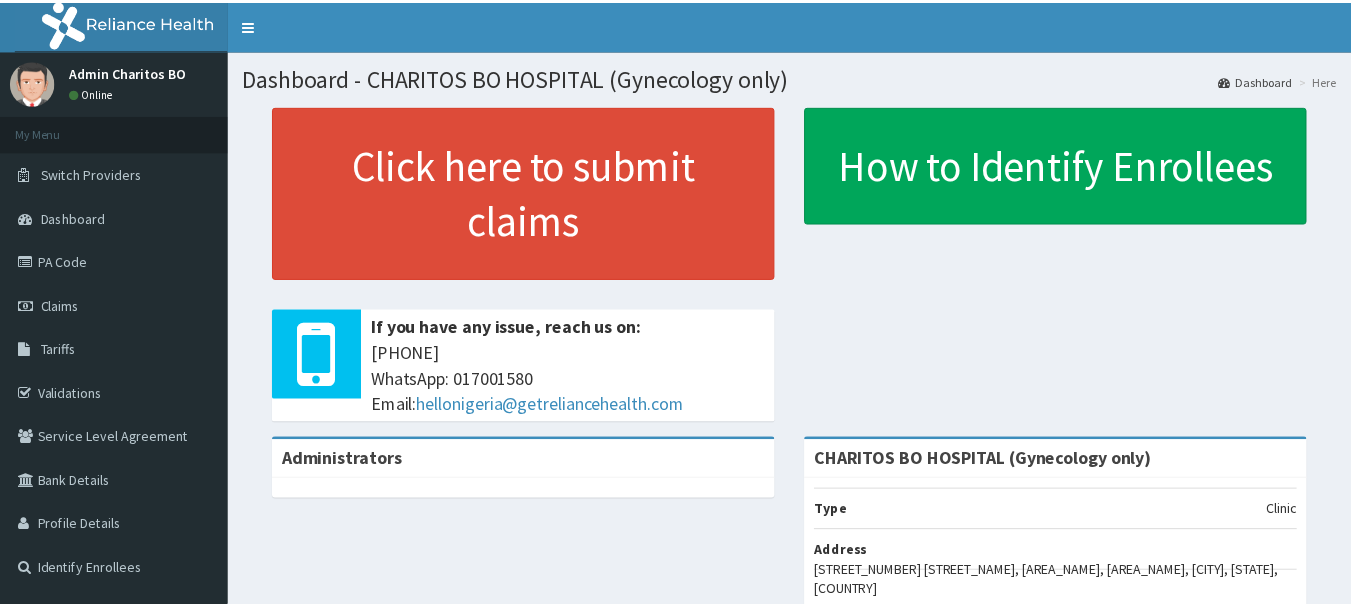 scroll, scrollTop: 0, scrollLeft: 0, axis: both 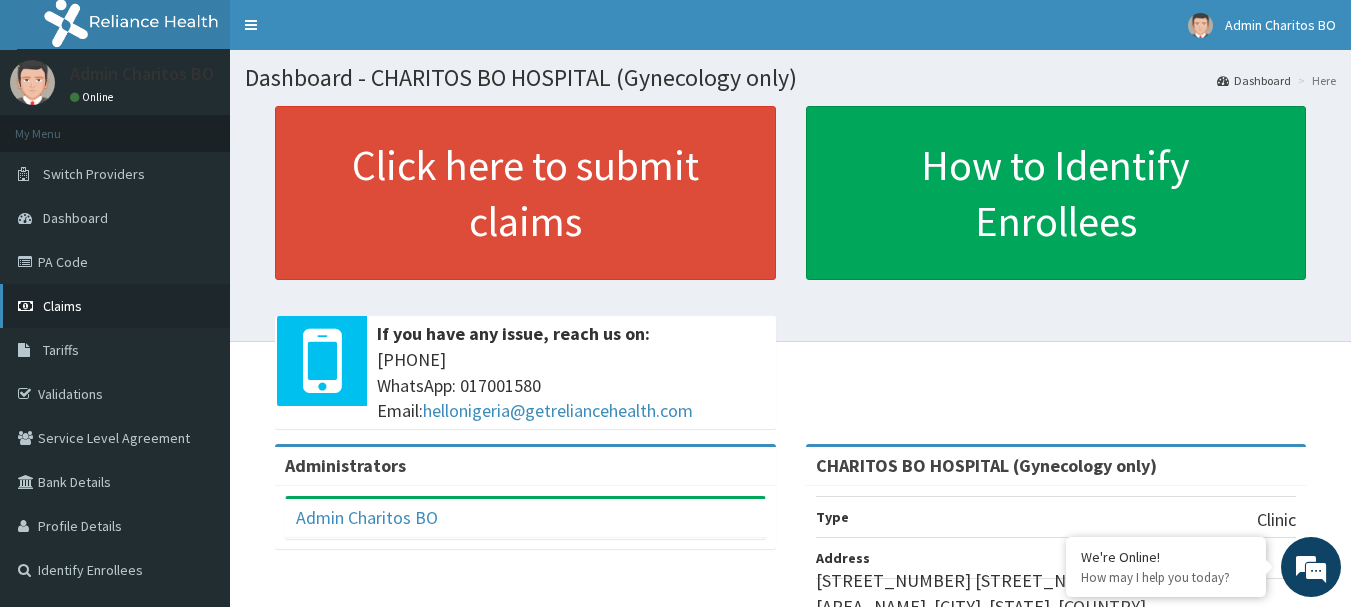 click on "Claims" at bounding box center [62, 306] 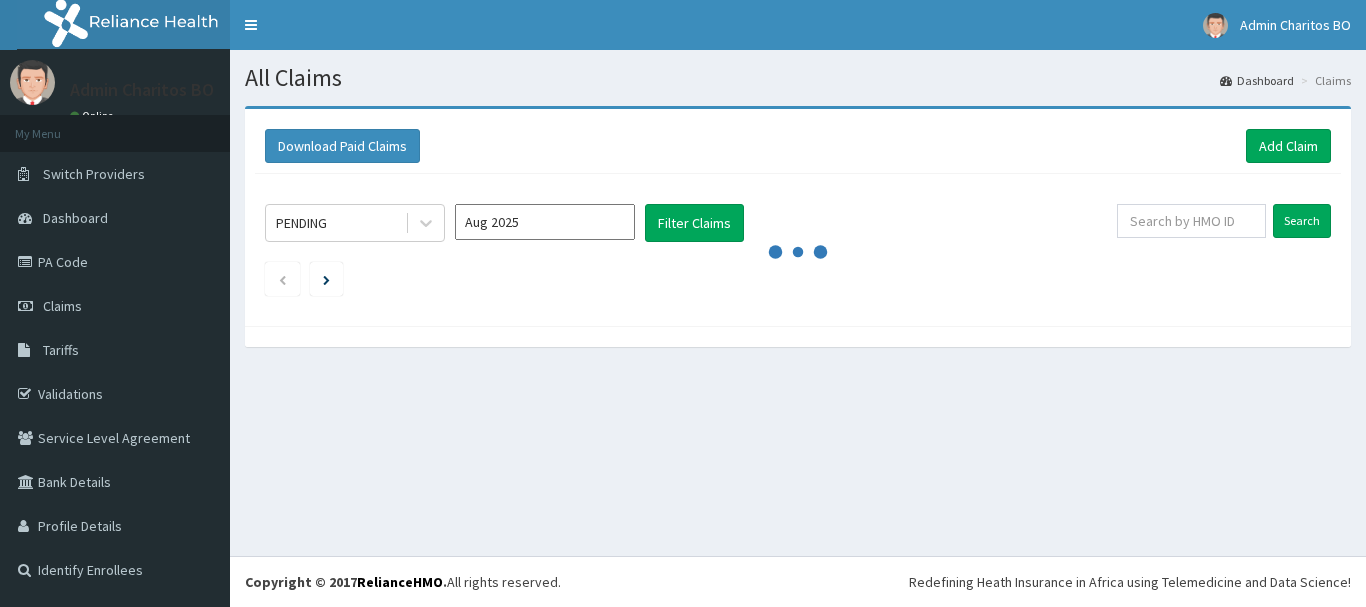 scroll, scrollTop: 0, scrollLeft: 0, axis: both 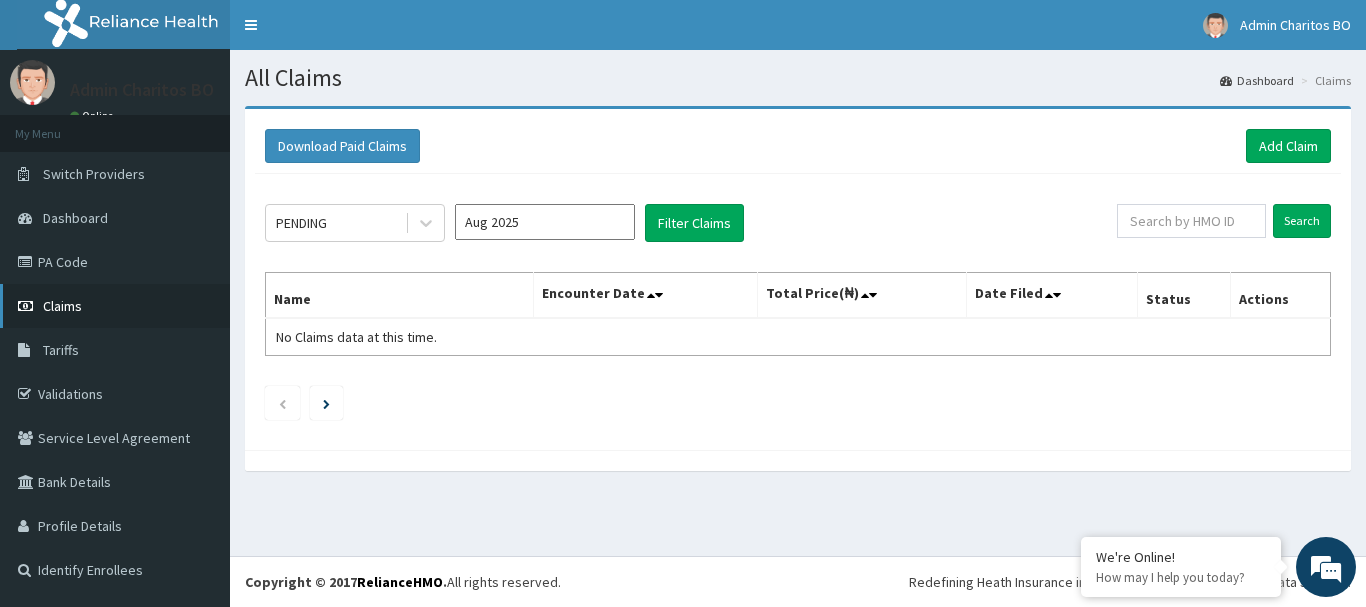 click on "Claims" at bounding box center [62, 306] 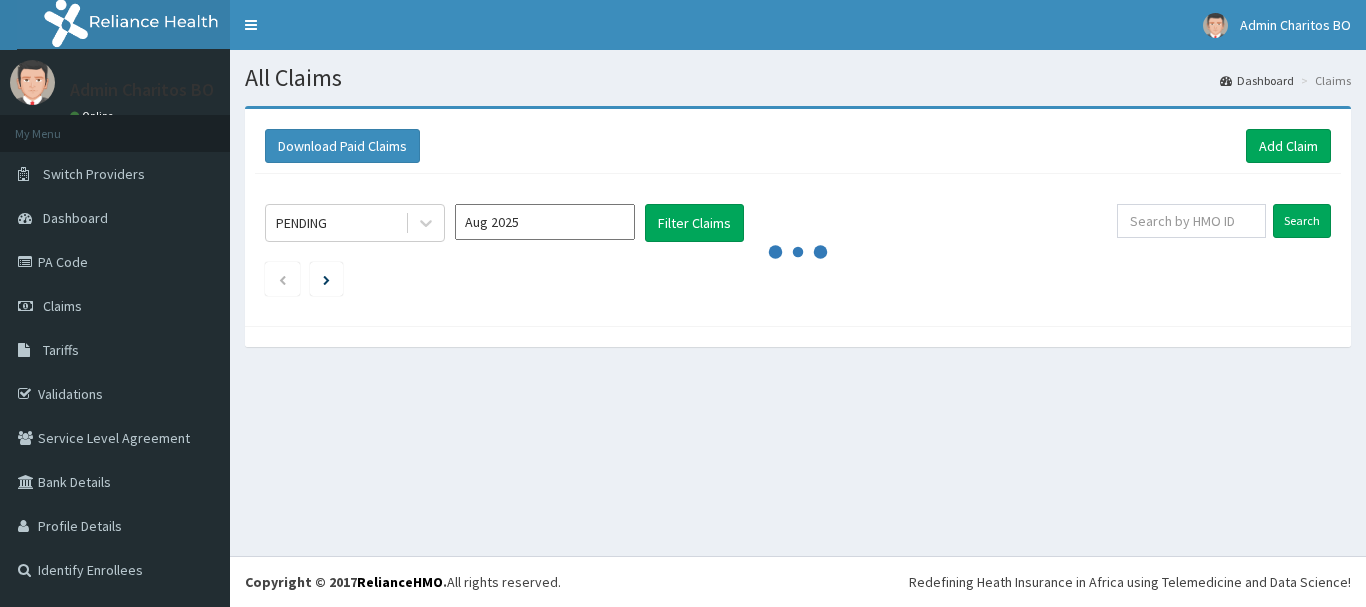 scroll, scrollTop: 0, scrollLeft: 0, axis: both 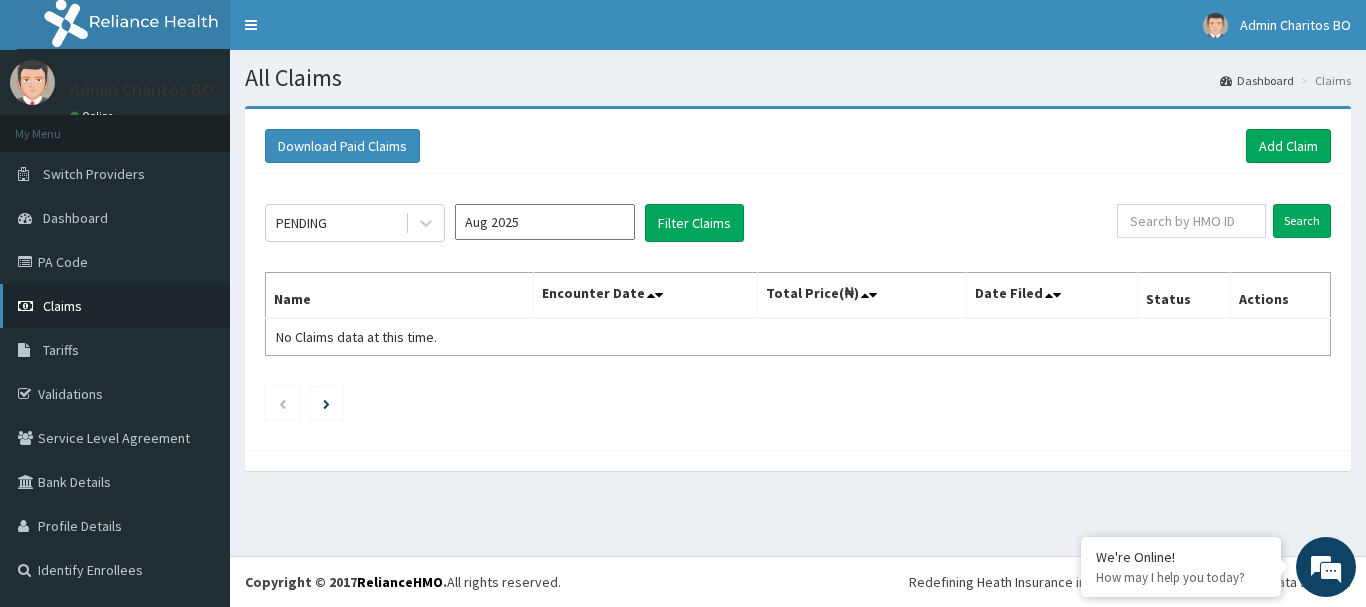 click on "Claims" at bounding box center (115, 306) 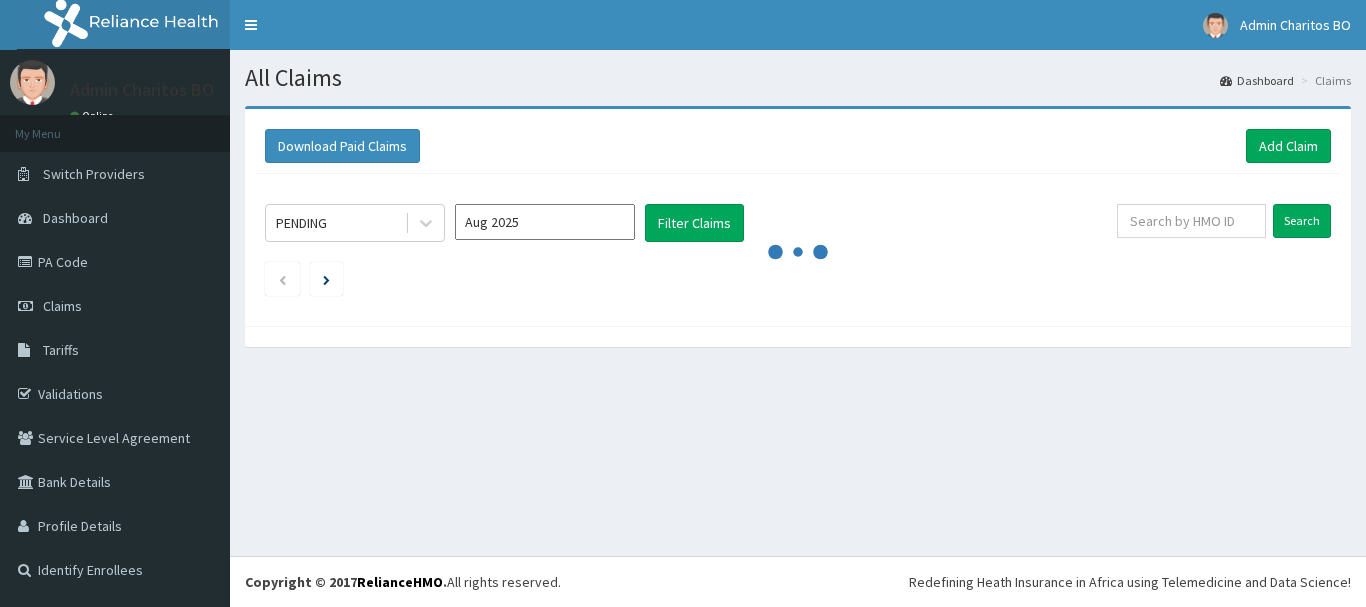 scroll, scrollTop: 0, scrollLeft: 0, axis: both 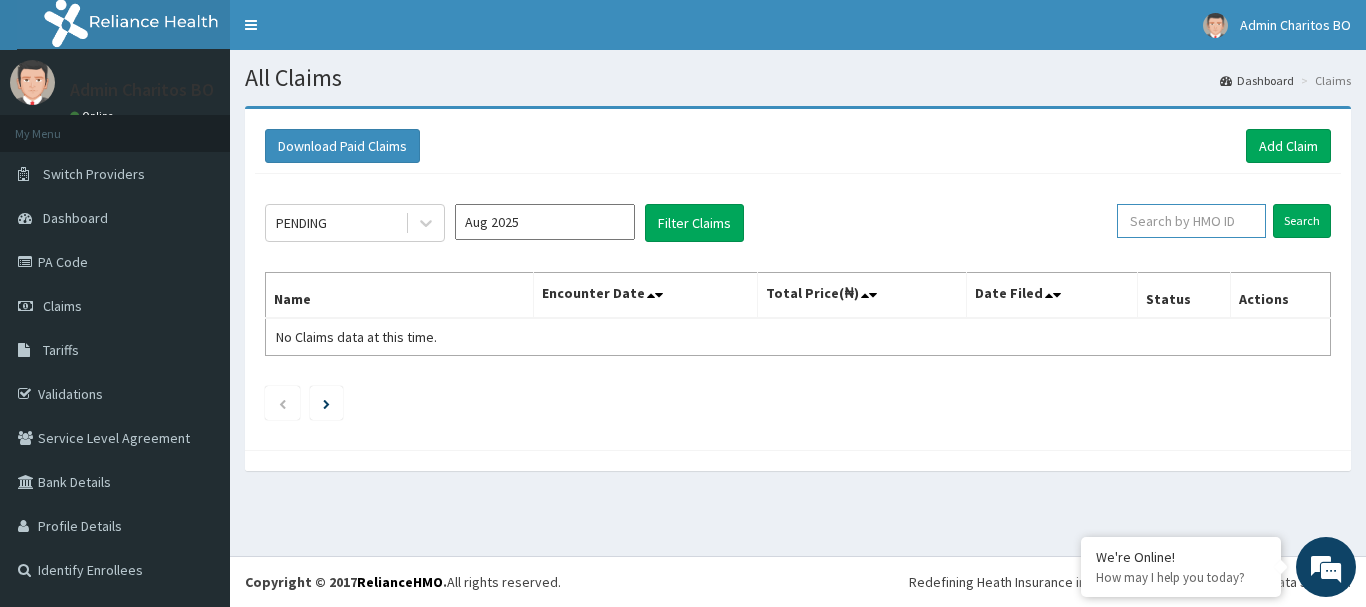 click at bounding box center (1191, 221) 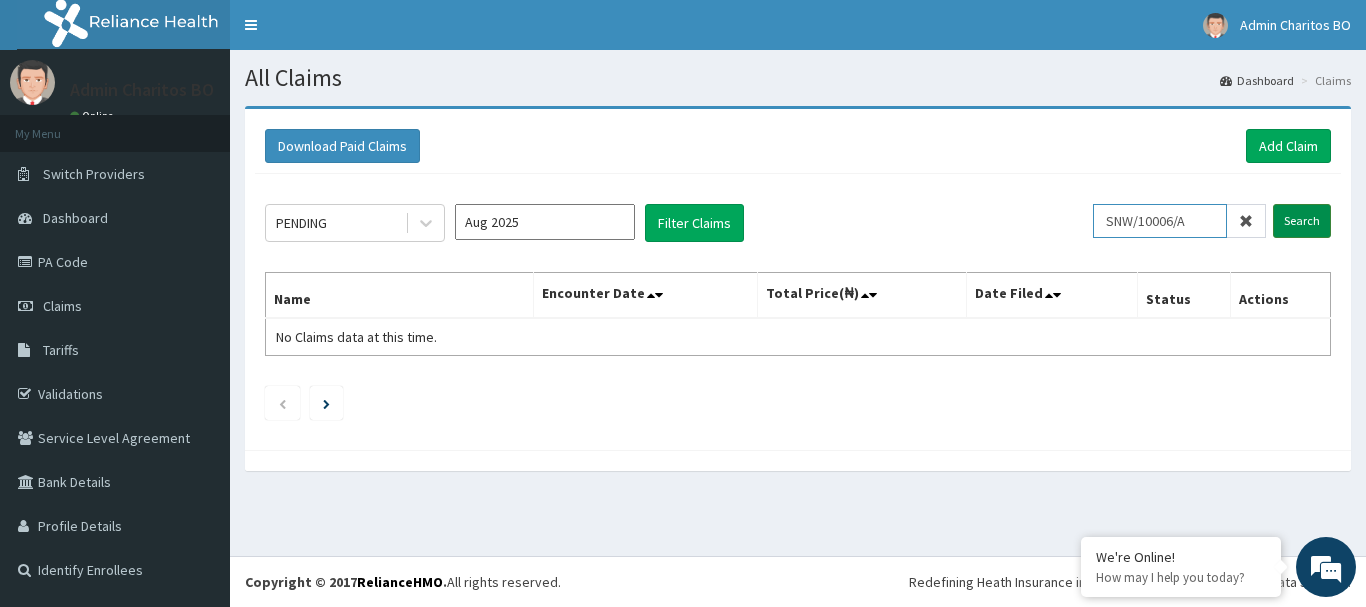type on "SNW/10006/A" 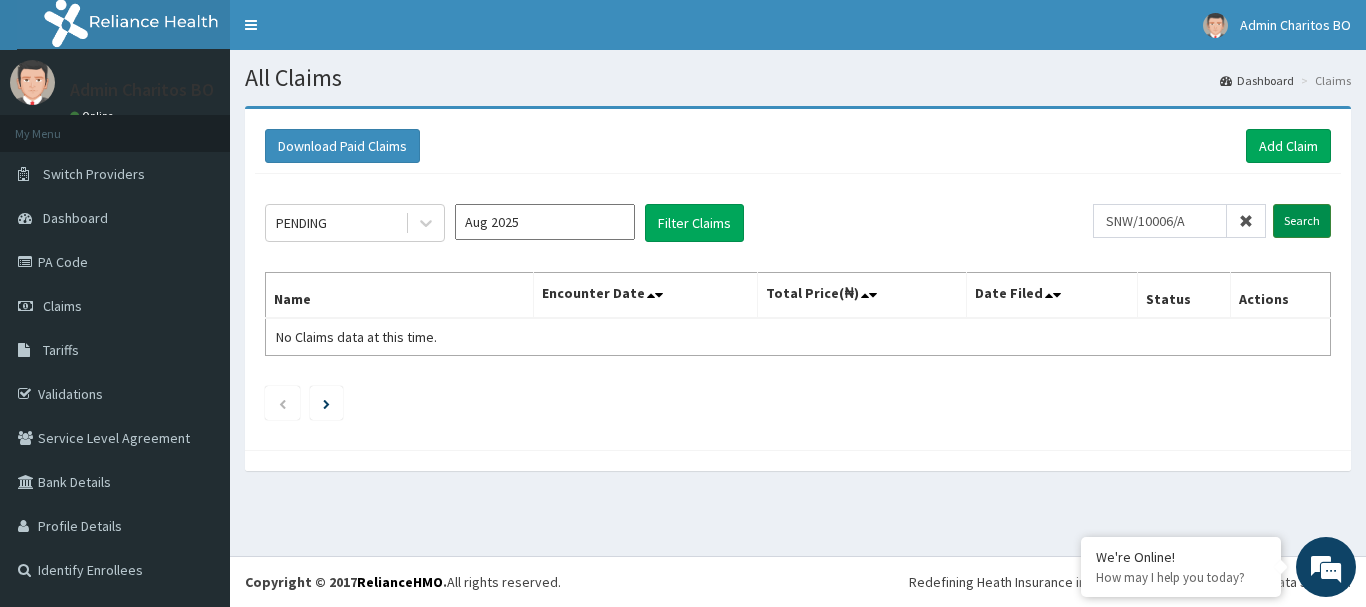 click on "Search" at bounding box center [1302, 221] 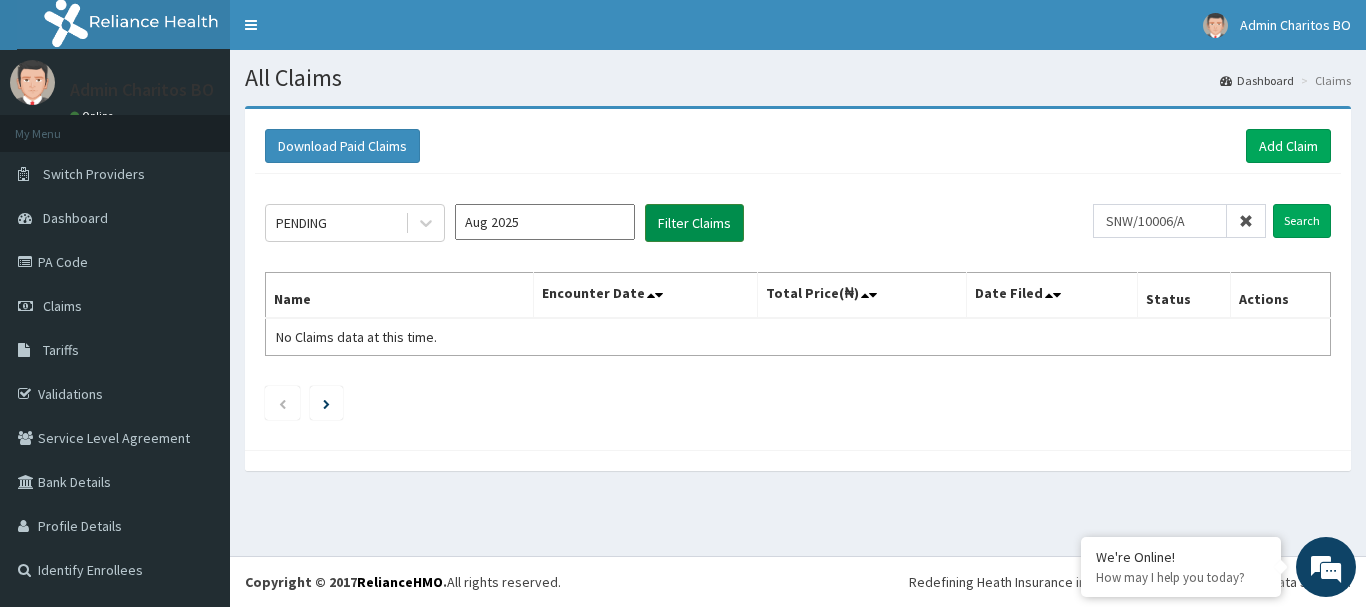 click on "Filter Claims" at bounding box center [694, 223] 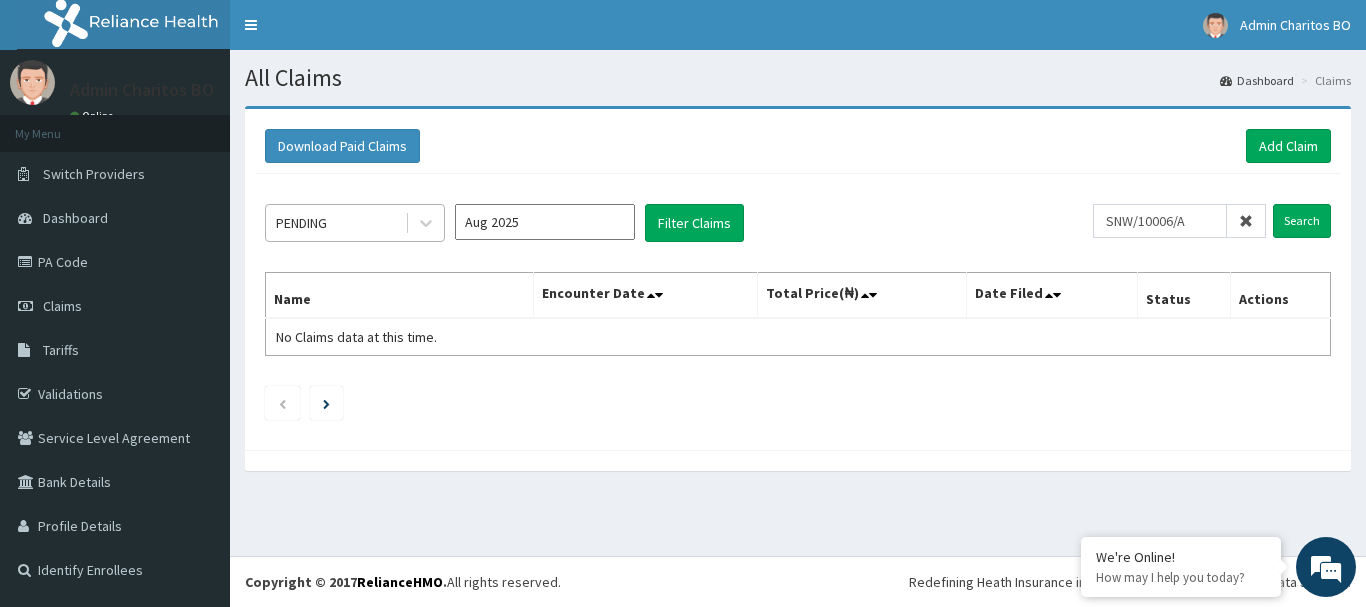 click on "PENDING" at bounding box center (335, 223) 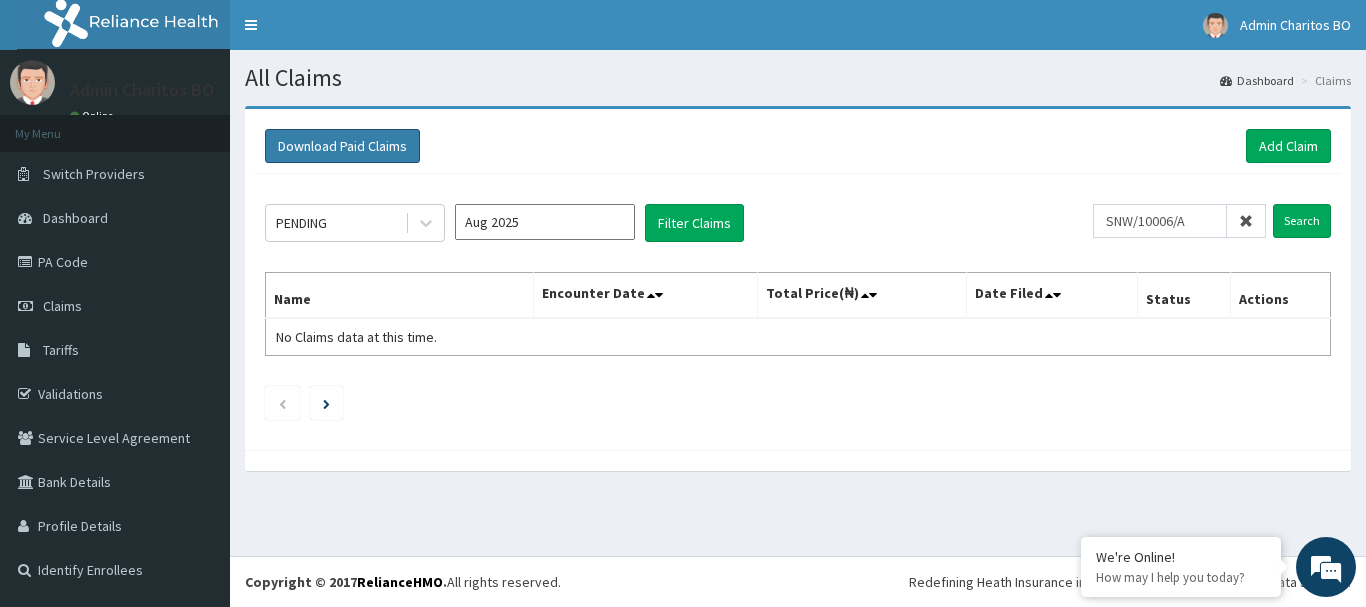 click on "Download Paid Claims" at bounding box center (342, 146) 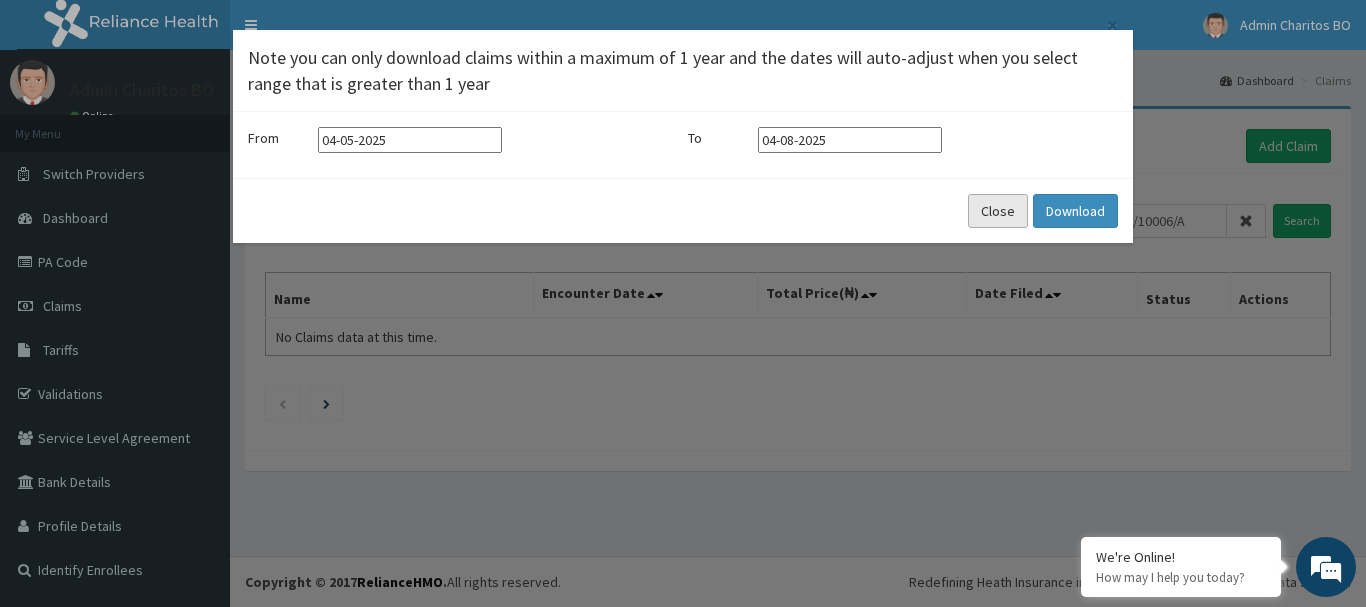 click on "Close" at bounding box center (998, 211) 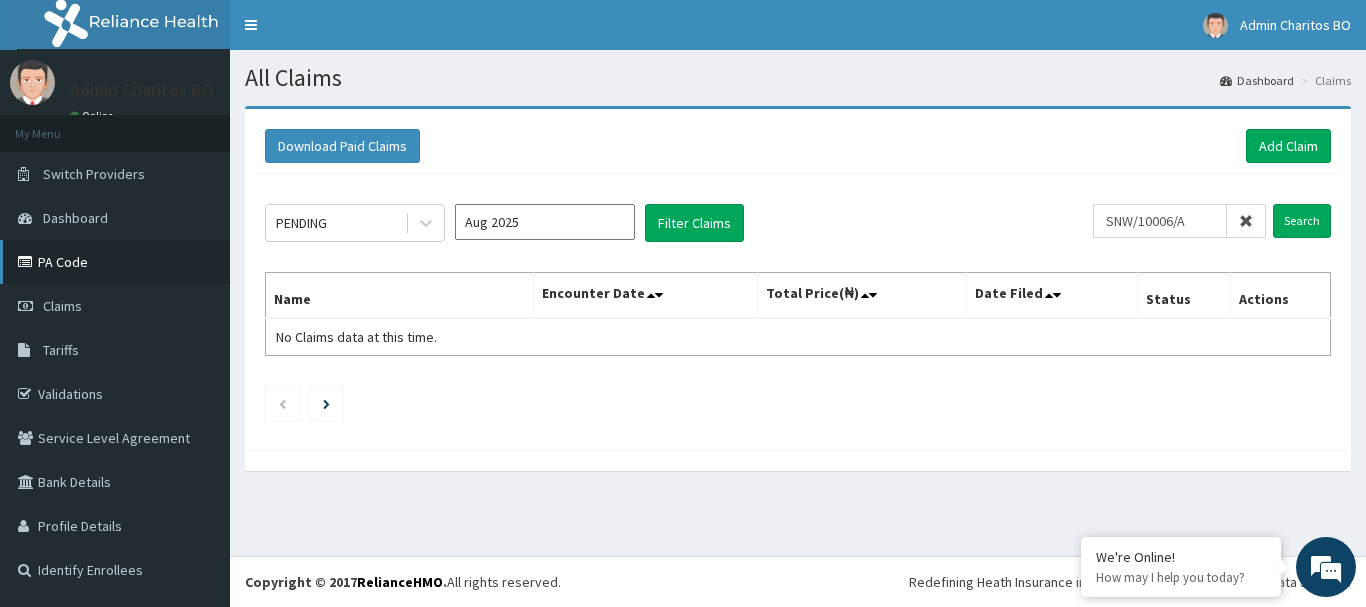 click on "PA Code" at bounding box center [115, 262] 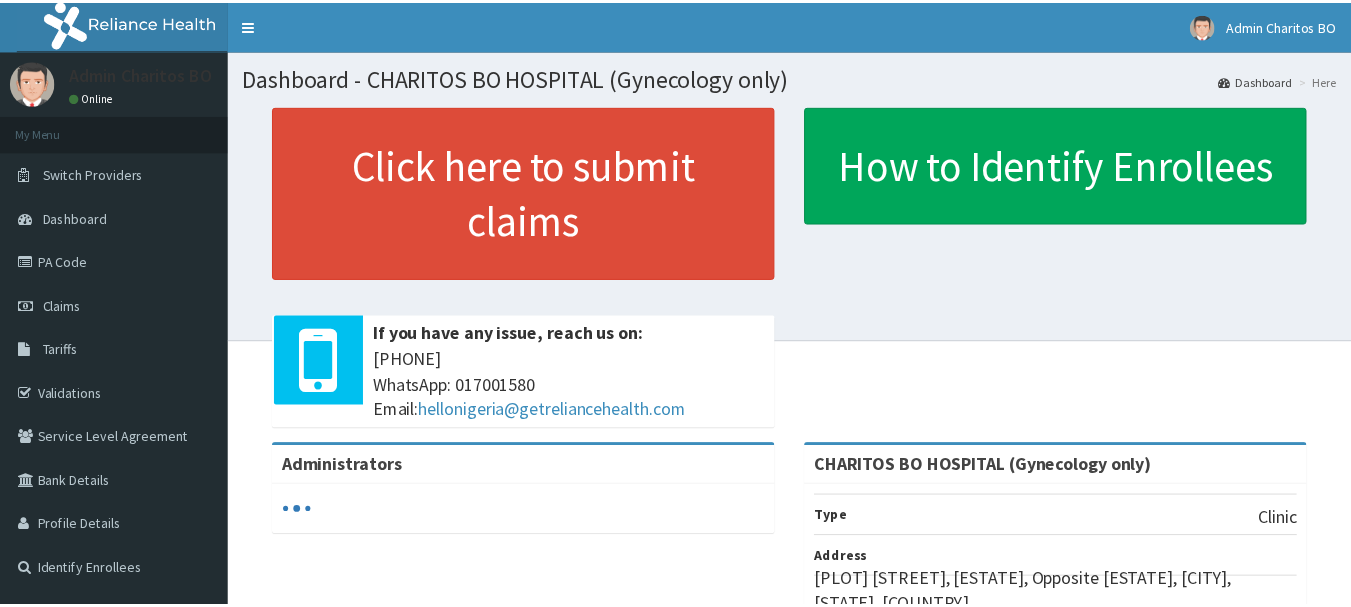 scroll, scrollTop: 0, scrollLeft: 0, axis: both 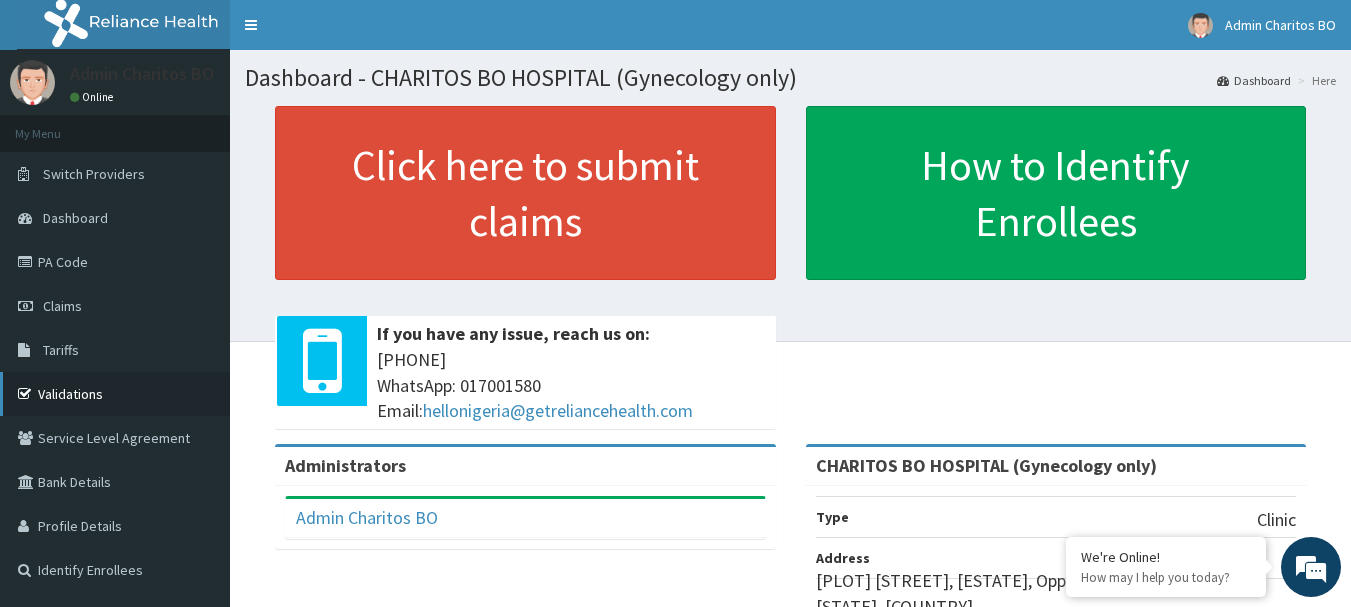 click at bounding box center [28, 394] 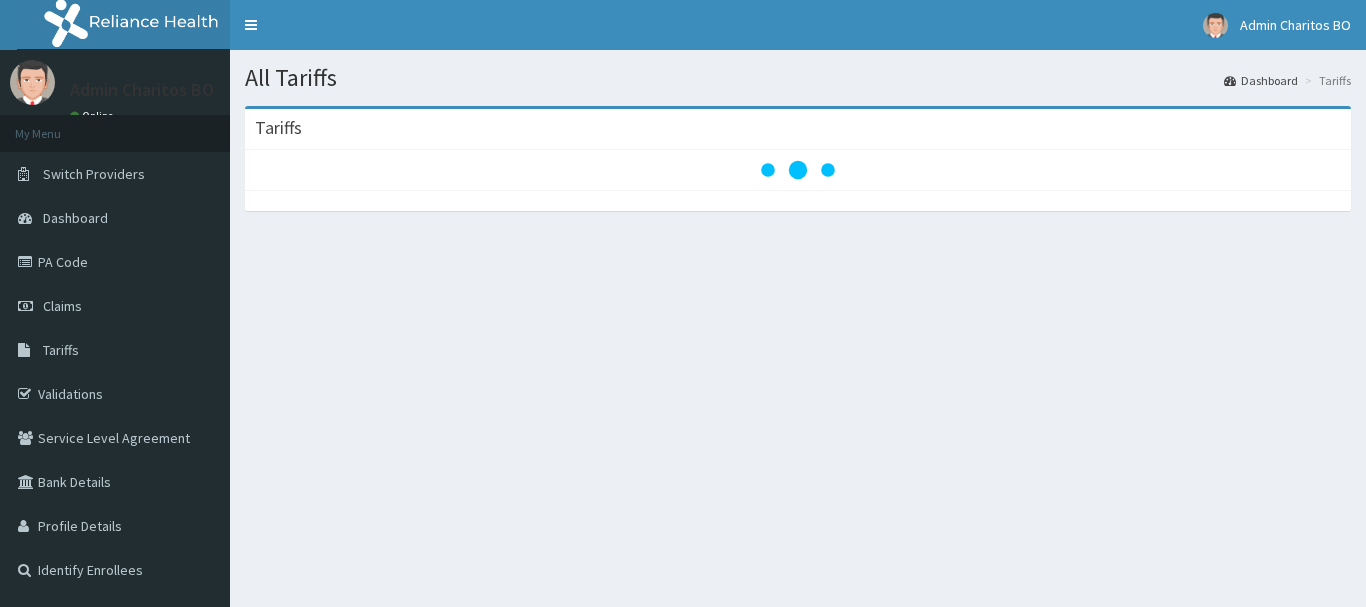 scroll, scrollTop: 0, scrollLeft: 0, axis: both 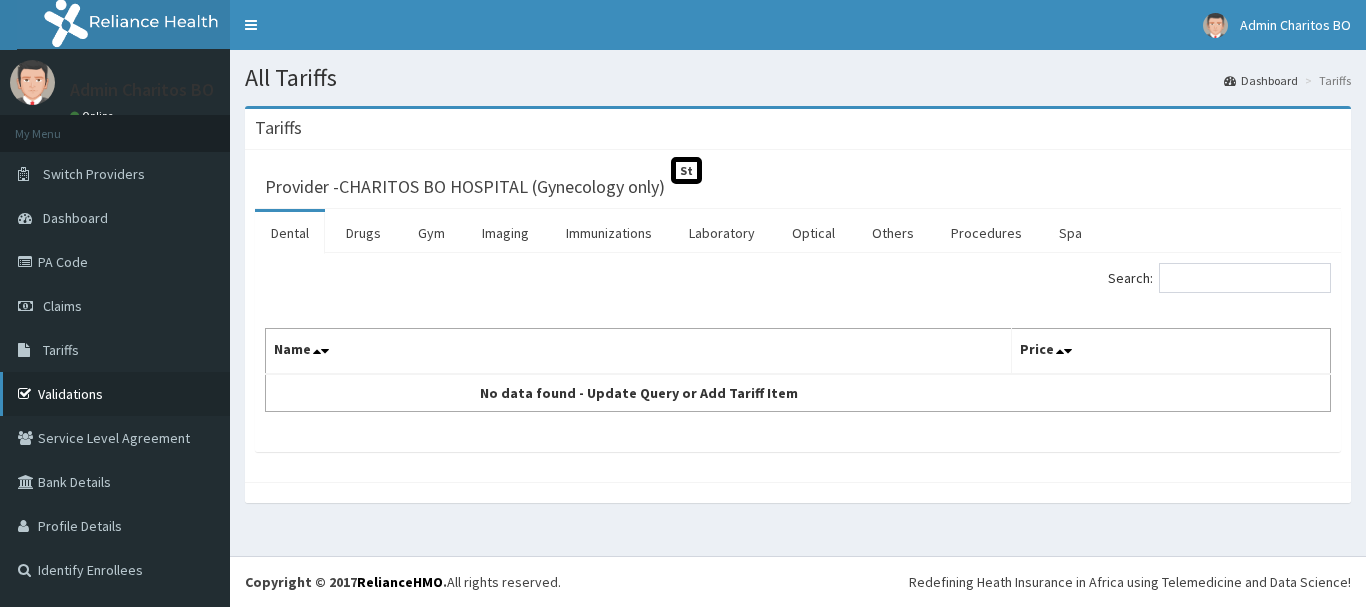 click on "Validations" at bounding box center [115, 394] 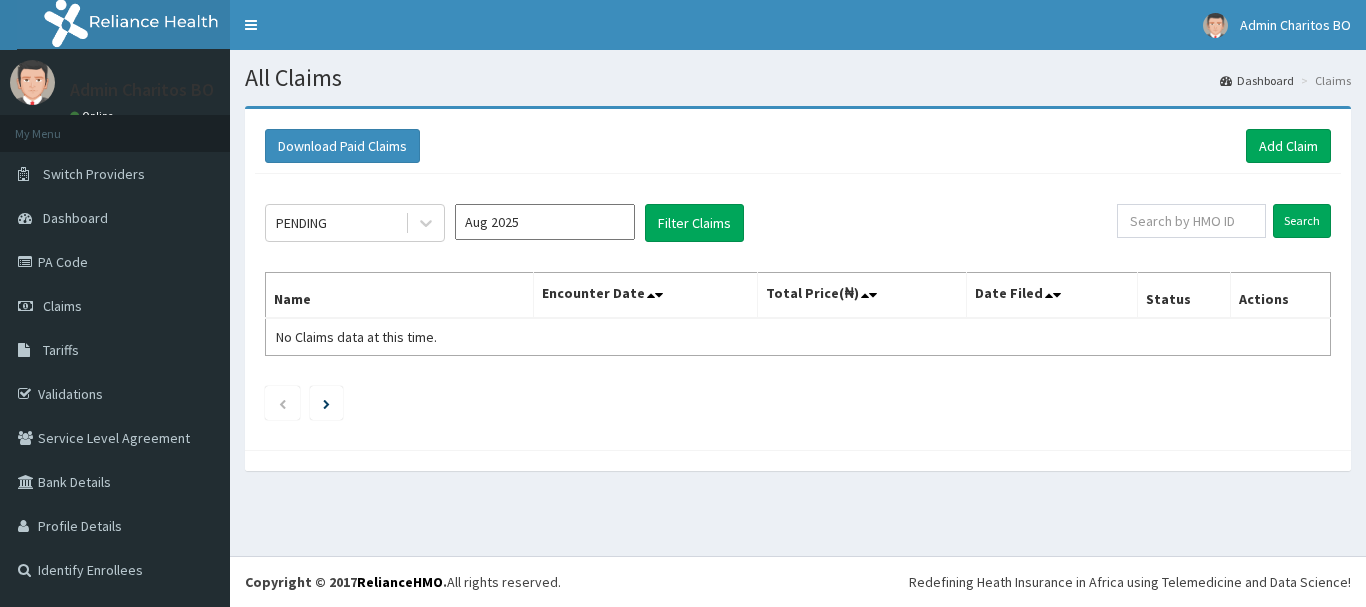 scroll, scrollTop: 0, scrollLeft: 0, axis: both 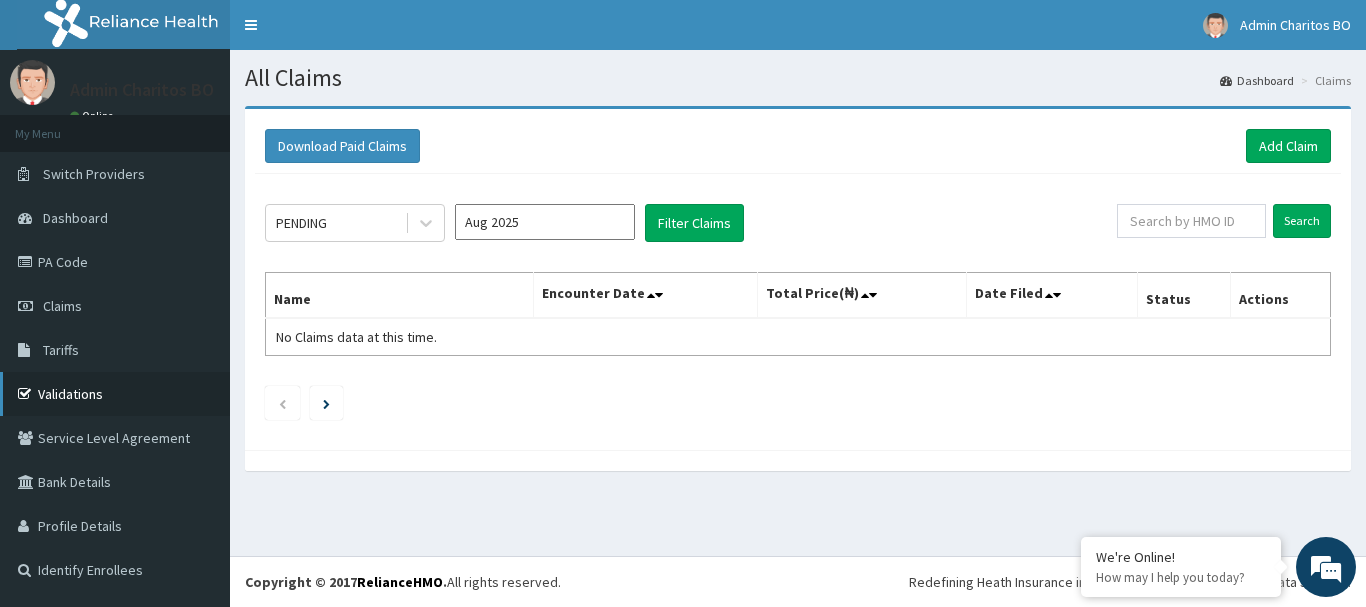 click on "Validations" at bounding box center [115, 394] 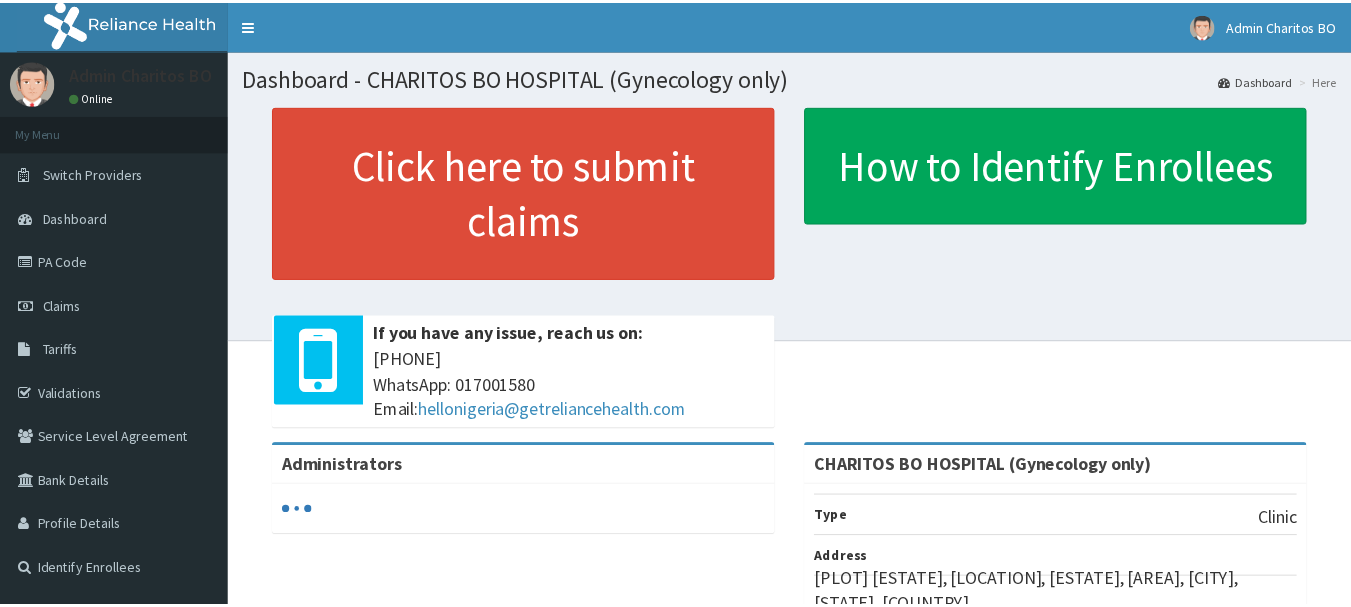 scroll, scrollTop: 0, scrollLeft: 0, axis: both 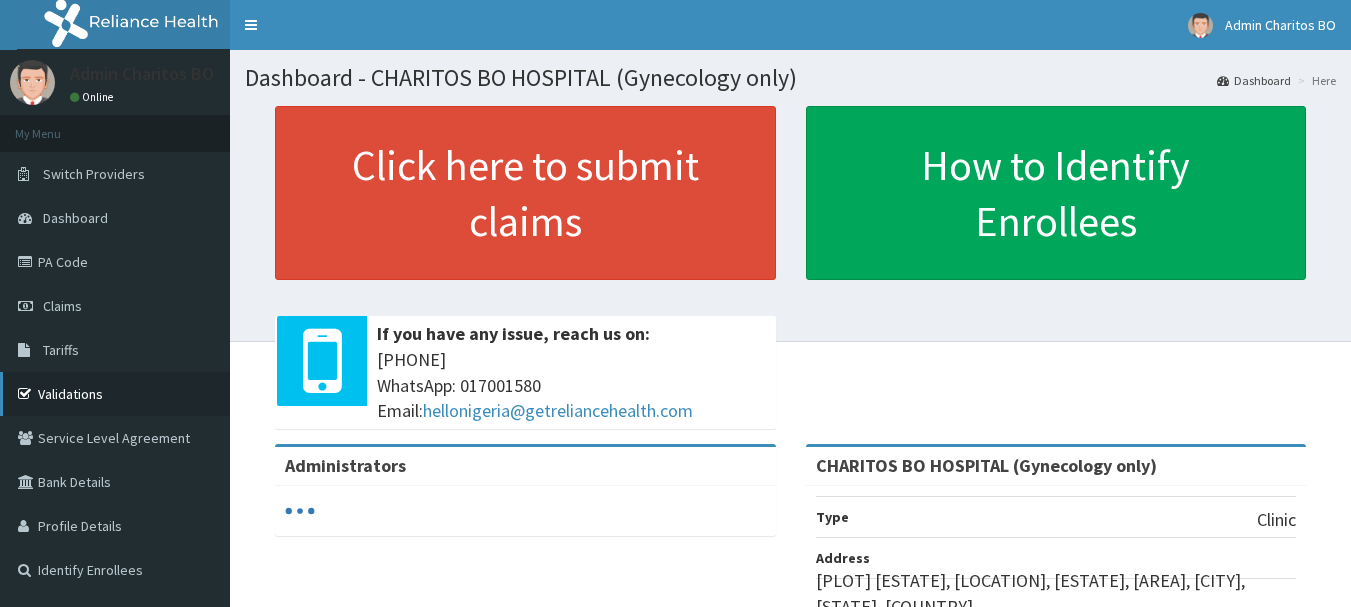 click on "Validations" at bounding box center [115, 394] 